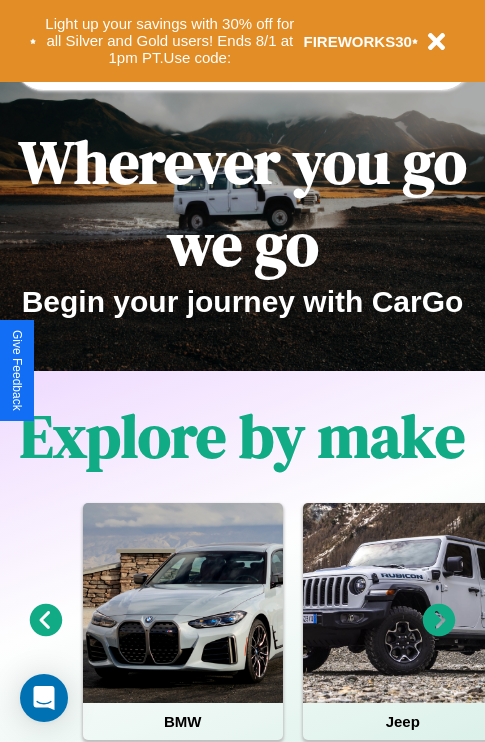 scroll, scrollTop: 308, scrollLeft: 0, axis: vertical 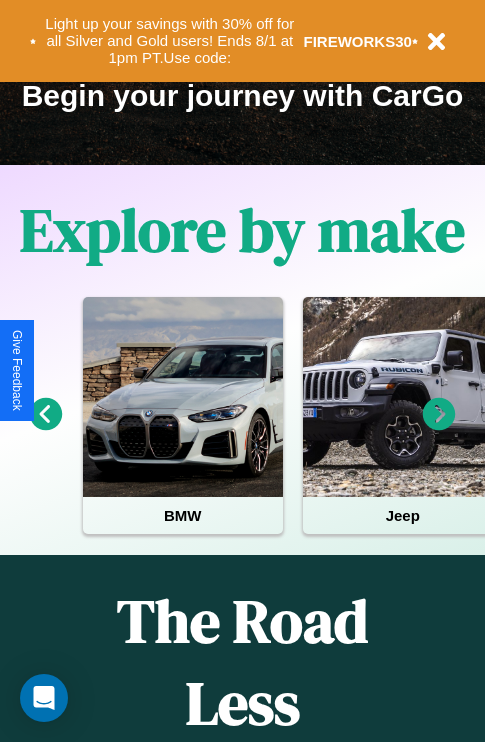 click 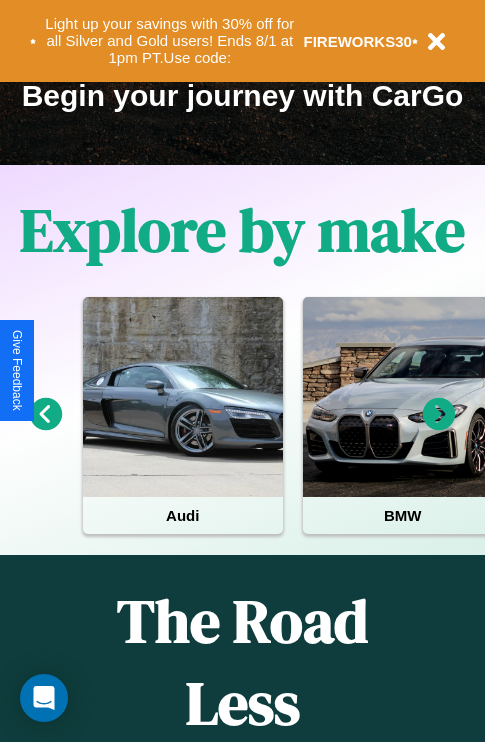 click 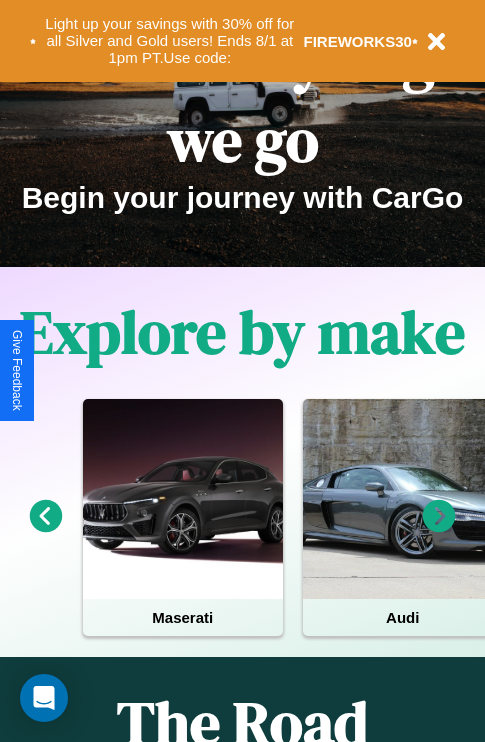 scroll, scrollTop: 0, scrollLeft: 0, axis: both 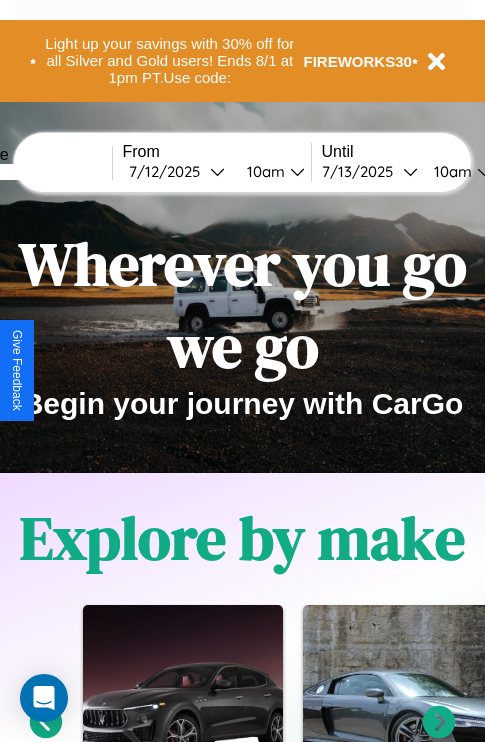 click at bounding box center (37, 172) 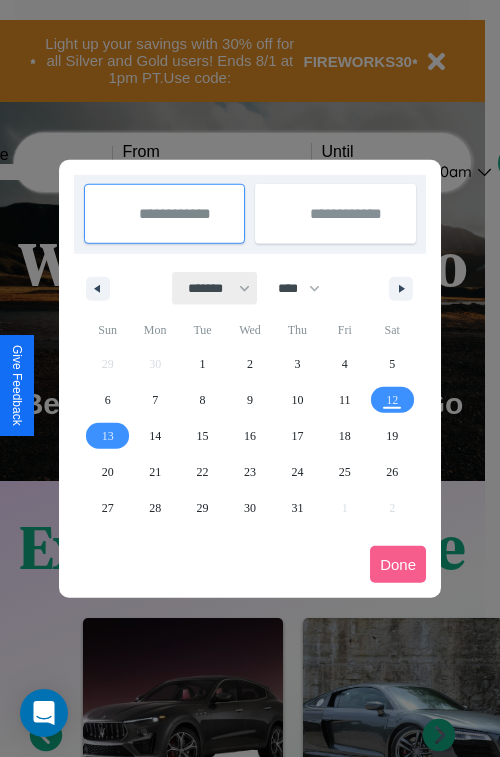 click on "******* ******** ***** ***** *** **** **** ****** ********* ******* ******** ********" at bounding box center [215, 288] 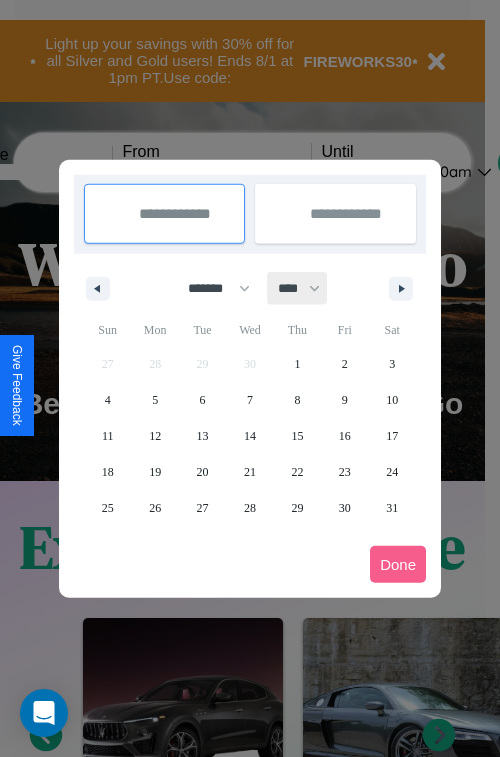 click on "**** **** **** **** **** **** **** **** **** **** **** **** **** **** **** **** **** **** **** **** **** **** **** **** **** **** **** **** **** **** **** **** **** **** **** **** **** **** **** **** **** **** **** **** **** **** **** **** **** **** **** **** **** **** **** **** **** **** **** **** **** **** **** **** **** **** **** **** **** **** **** **** **** **** **** **** **** **** **** **** **** **** **** **** **** **** **** **** **** **** **** **** **** **** **** **** **** **** **** **** **** **** **** **** **** **** **** **** **** **** **** **** **** **** **** **** **** **** **** **** ****" at bounding box center (298, 288) 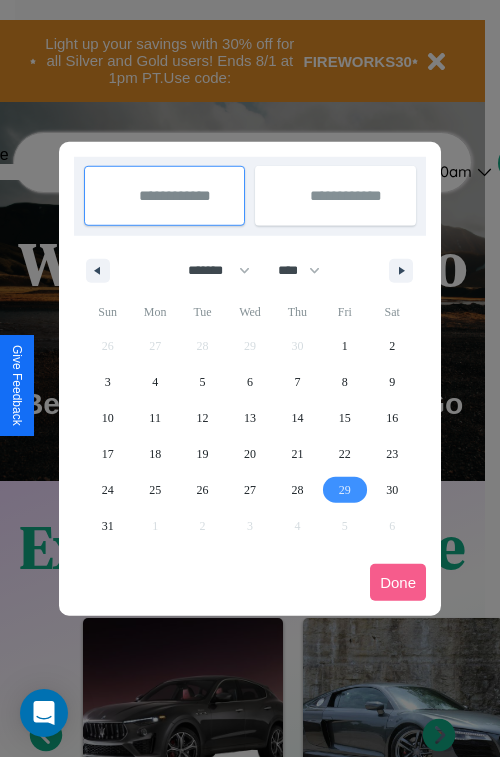 click on "29" at bounding box center [345, 490] 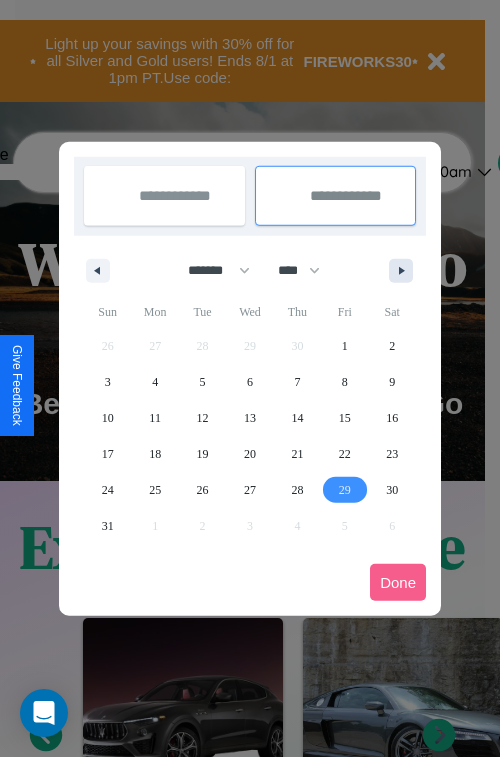 click at bounding box center (405, 271) 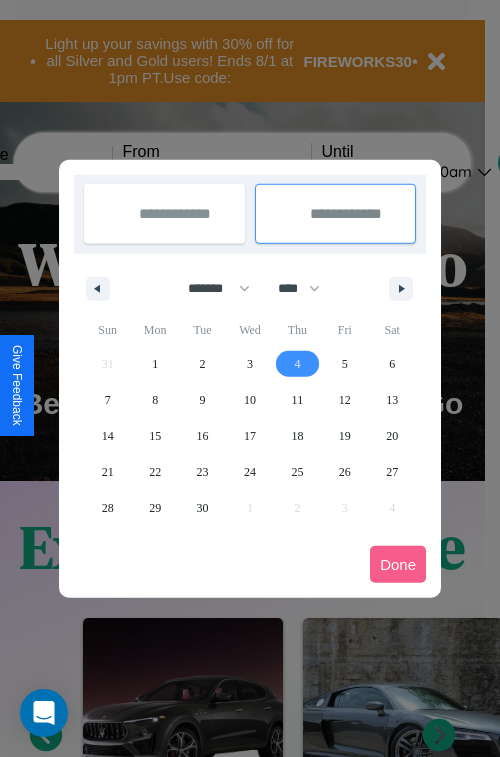click on "4" at bounding box center [297, 364] 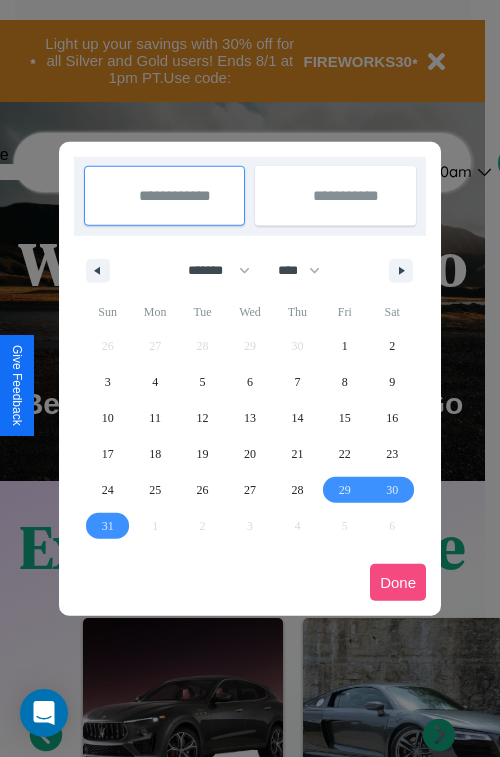 click on "Done" at bounding box center (398, 582) 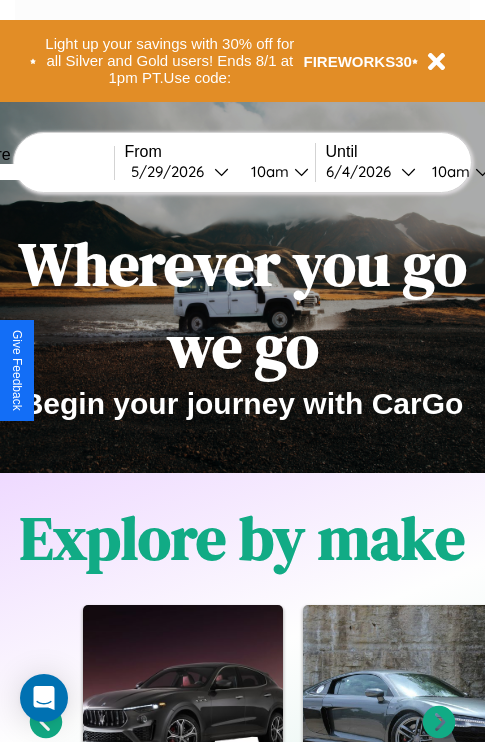 click on "10am" at bounding box center (267, 171) 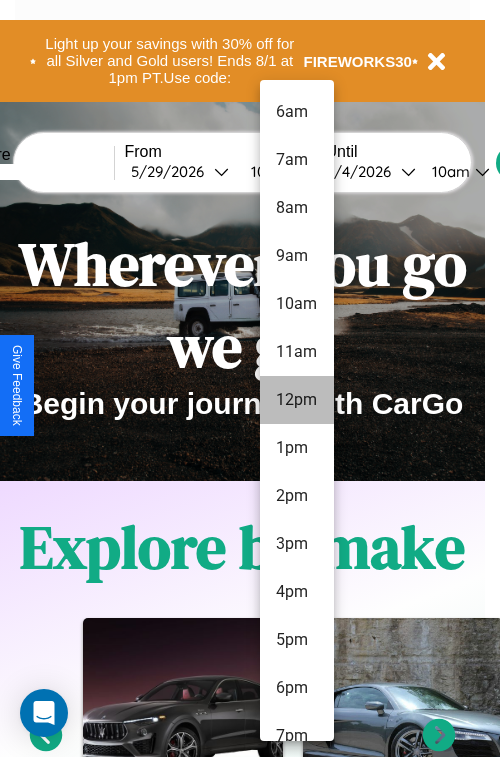 click on "12pm" at bounding box center (297, 400) 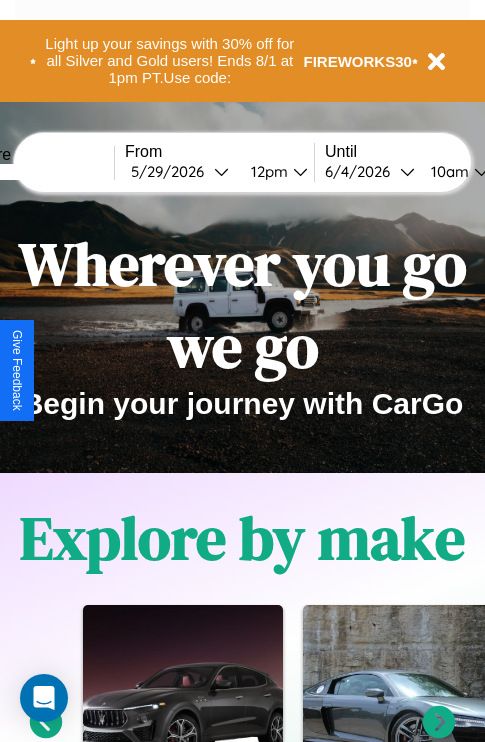 scroll, scrollTop: 0, scrollLeft: 72, axis: horizontal 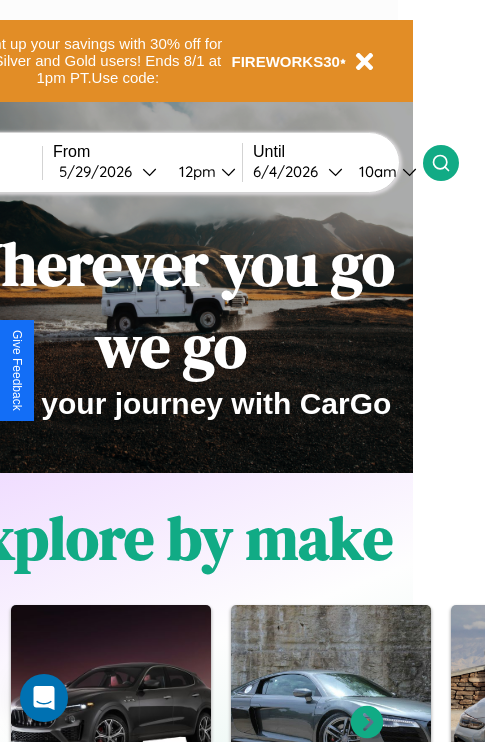 click 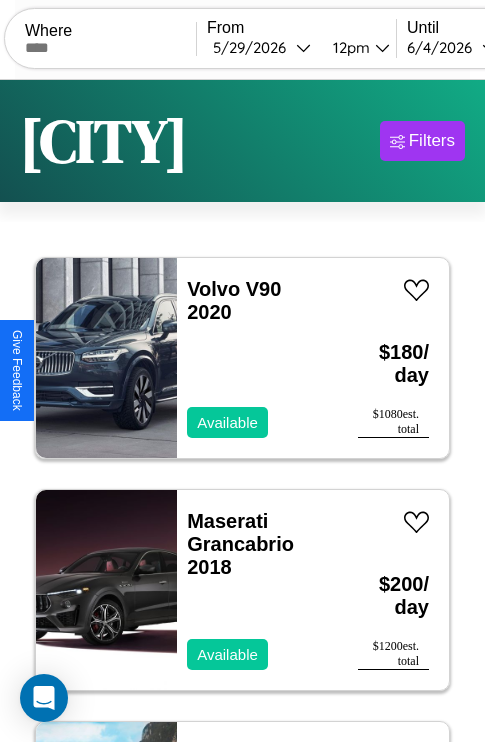 scroll, scrollTop: 95, scrollLeft: 0, axis: vertical 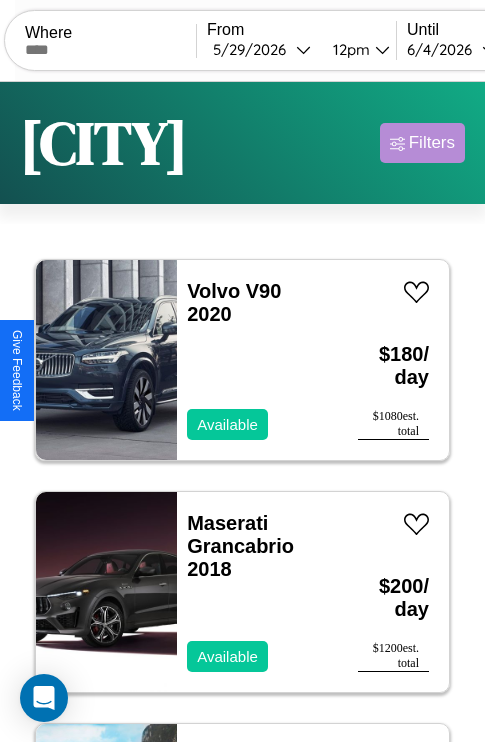 click on "Filters" at bounding box center [432, 143] 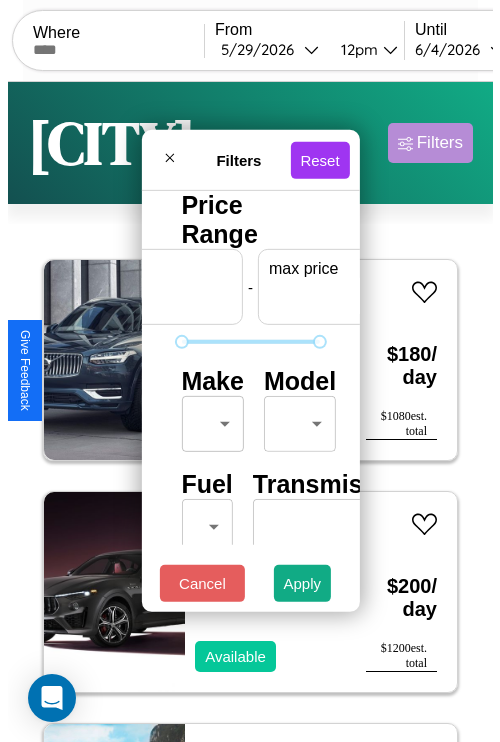 scroll, scrollTop: 0, scrollLeft: 124, axis: horizontal 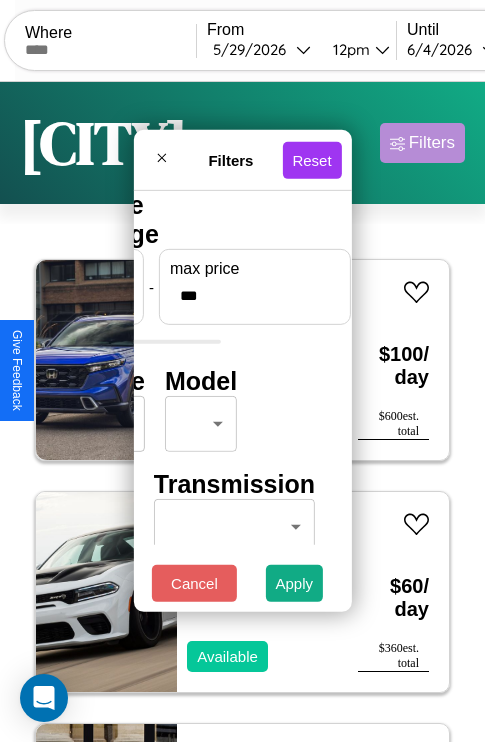 type on "***" 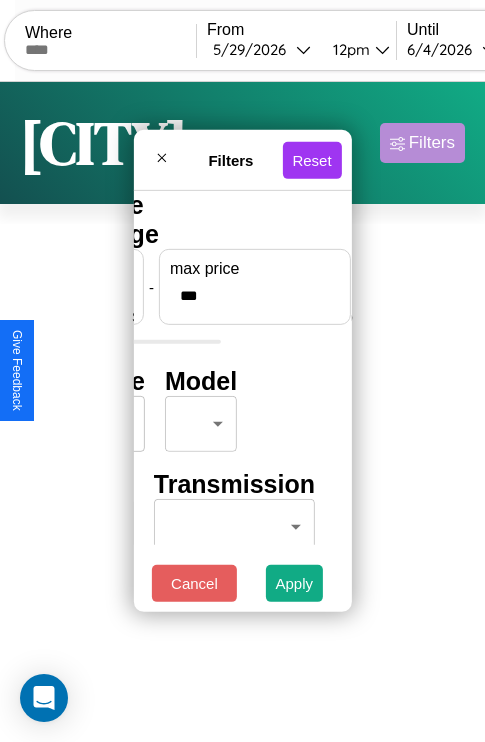 scroll, scrollTop: 0, scrollLeft: 0, axis: both 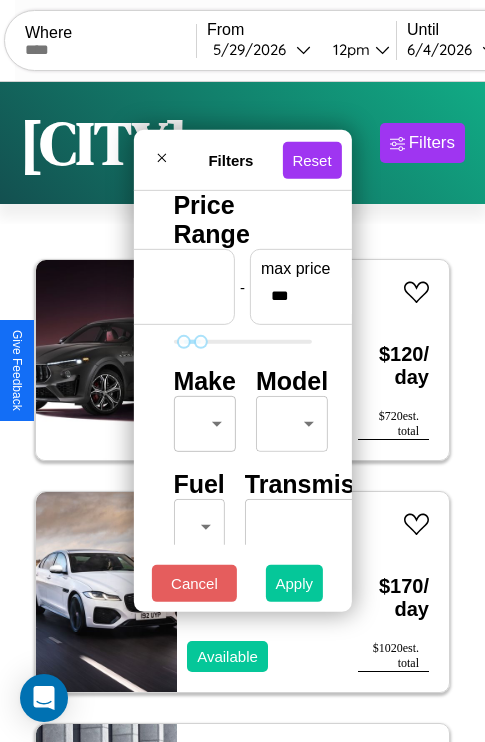 type on "**" 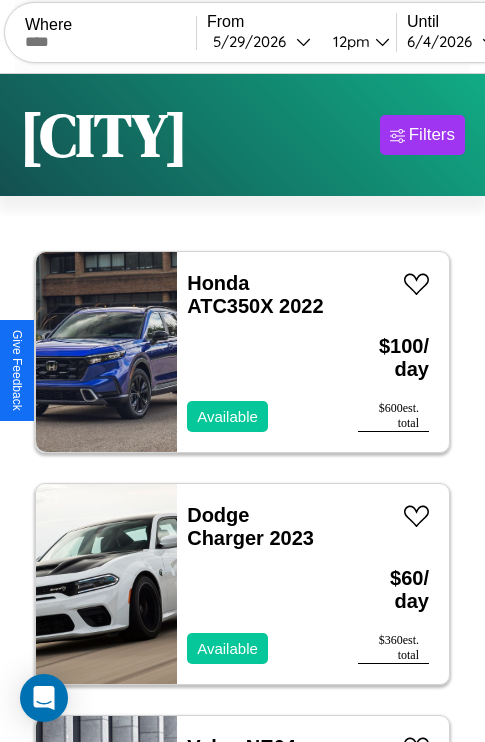 scroll, scrollTop: 95, scrollLeft: 0, axis: vertical 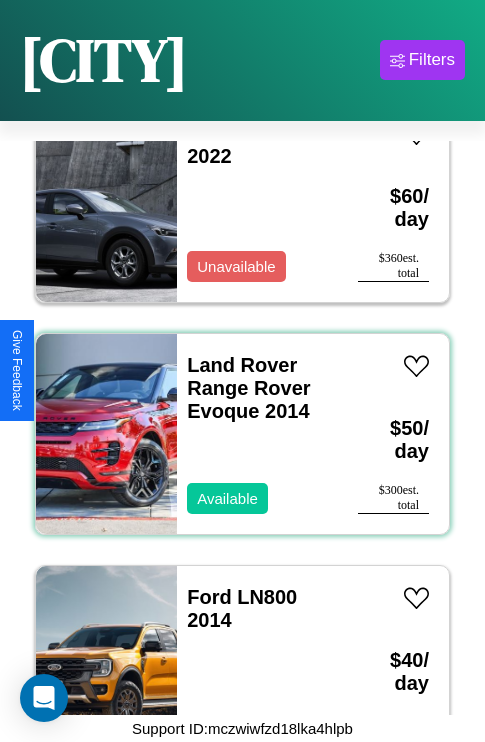 click on "Land Rover   Range Rover Evoque   2014 Available" at bounding box center [257, 434] 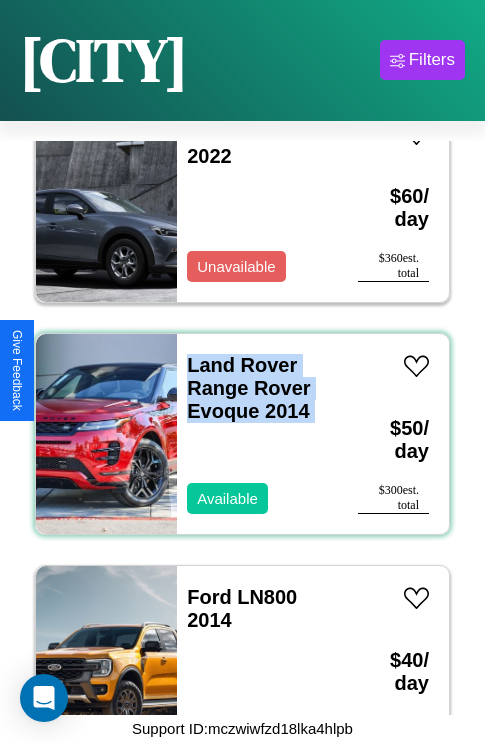 click on "Land Rover   Range Rover Evoque   2014 Available" at bounding box center (257, 434) 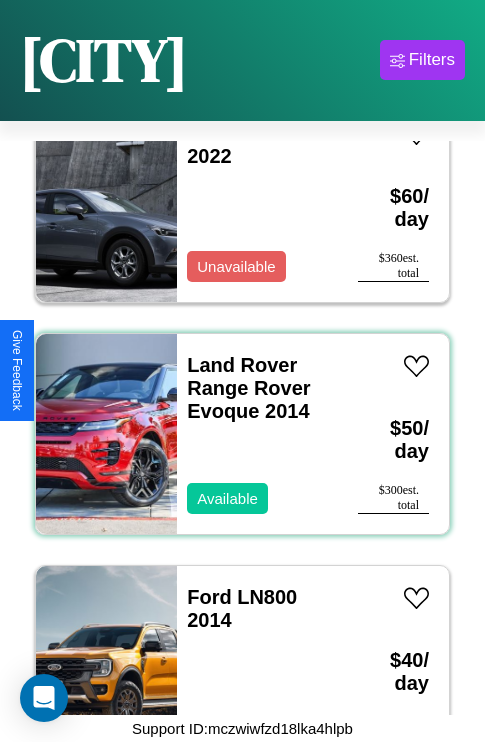 click on "Land Rover   Range Rover Evoque   2014 Available" at bounding box center [257, 434] 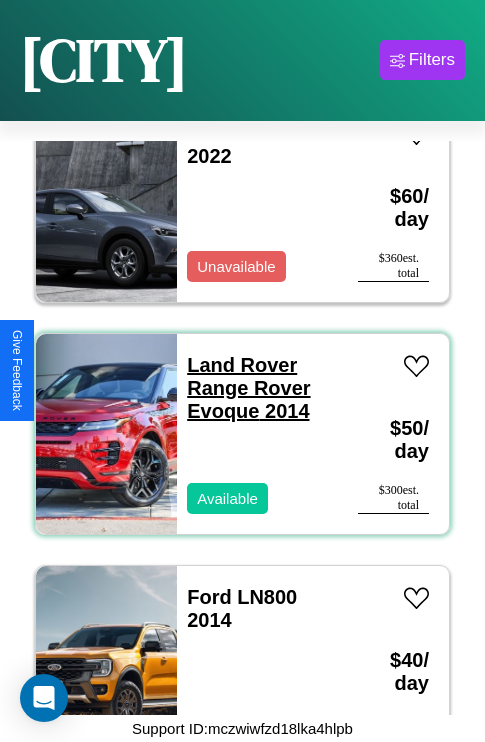 click on "Land Rover   Range Rover Evoque   2014" at bounding box center (248, 388) 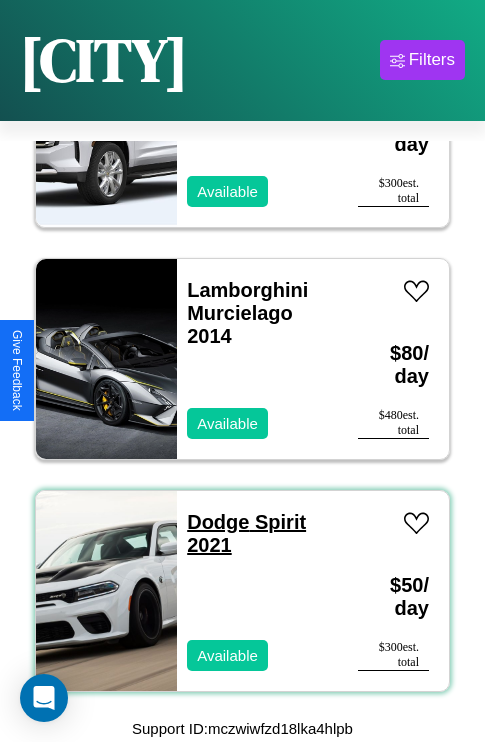 click on "Dodge   Spirit   2021" at bounding box center (246, 533) 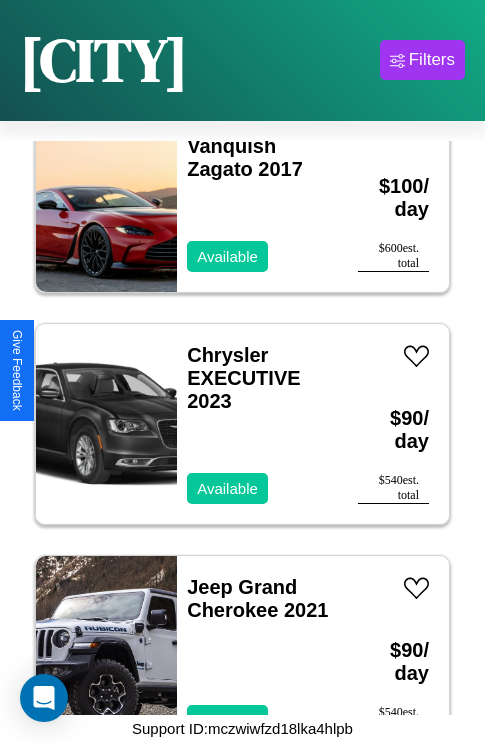 scroll, scrollTop: 1235, scrollLeft: 0, axis: vertical 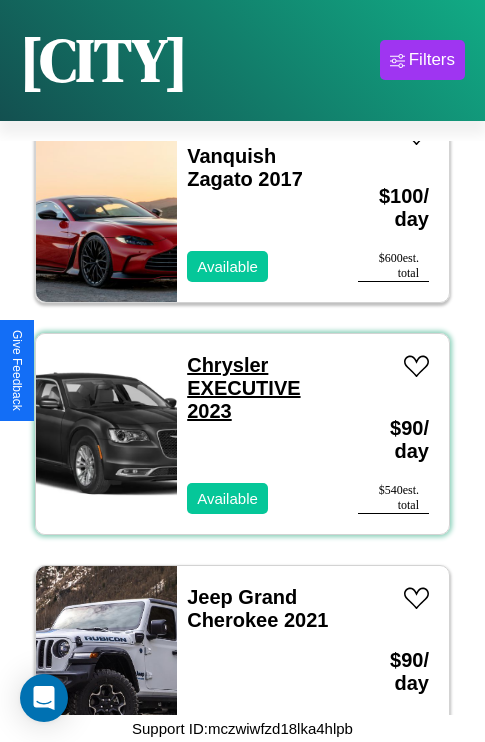 click on "Chrysler   EXECUTIVE   2023" at bounding box center (243, 388) 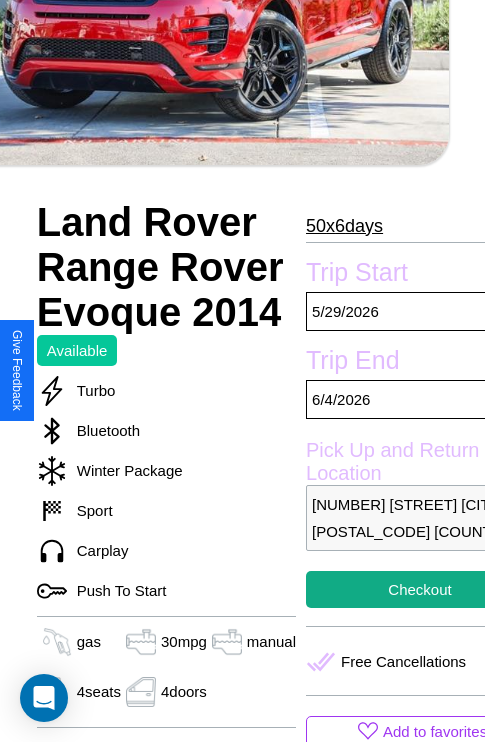 scroll, scrollTop: 458, scrollLeft: 68, axis: both 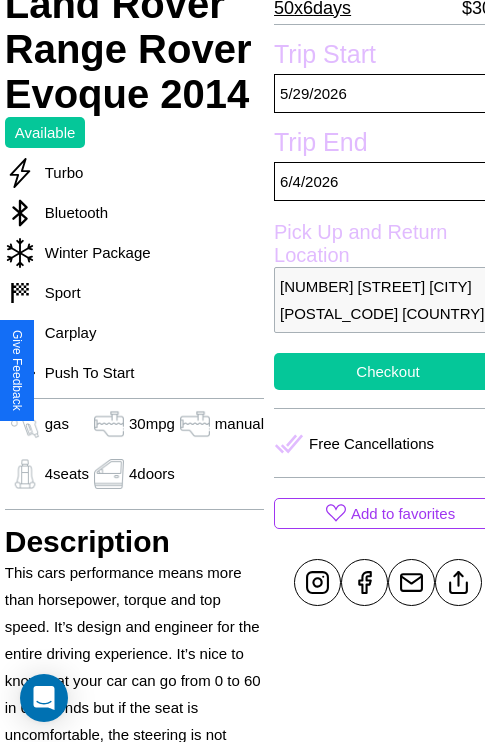 click on "Checkout" at bounding box center [388, 371] 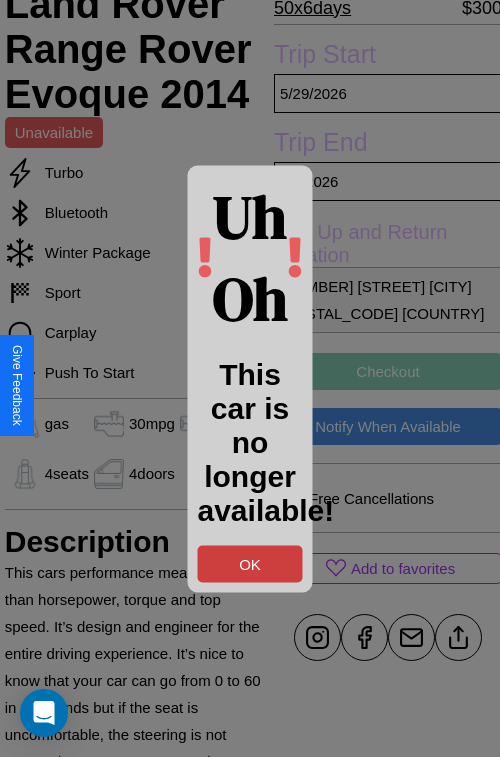 click on "OK" at bounding box center [250, 563] 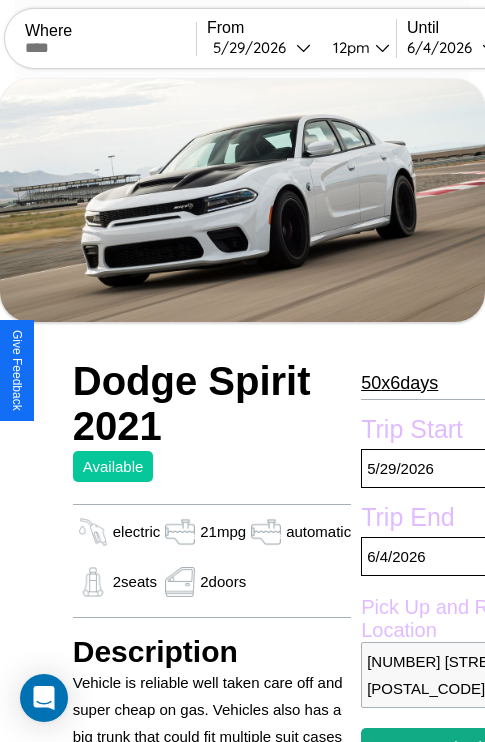 scroll, scrollTop: 14, scrollLeft: 0, axis: vertical 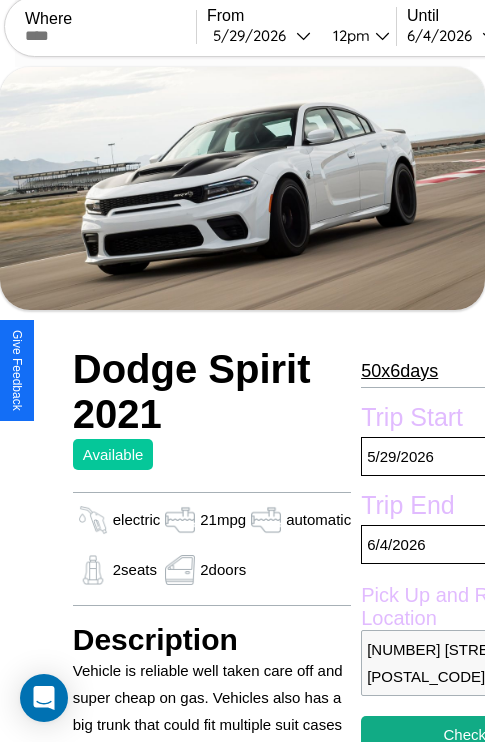 click on "50  x  6  days" at bounding box center [399, 371] 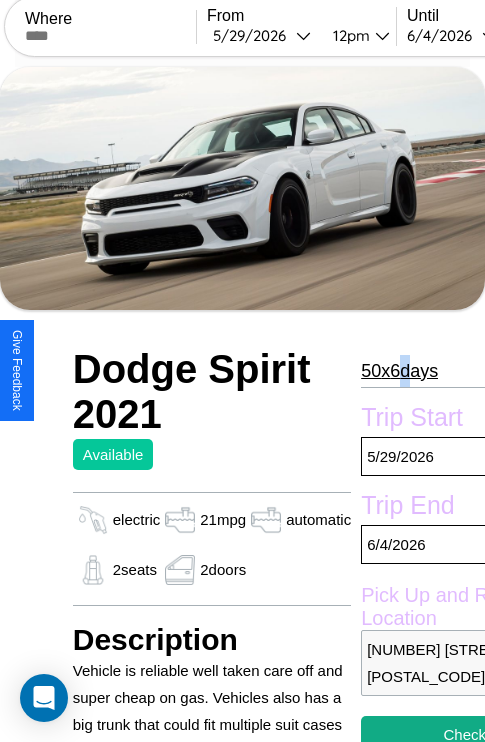 click on "50  x  6  days" at bounding box center [399, 371] 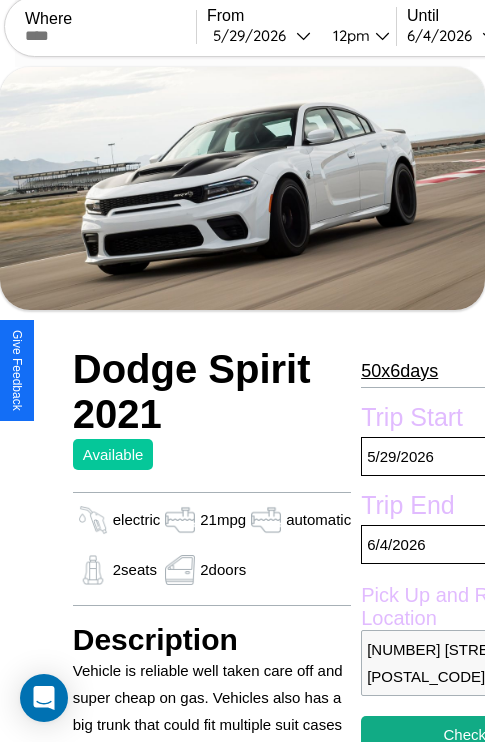 click on "50  x  6  days" at bounding box center [399, 371] 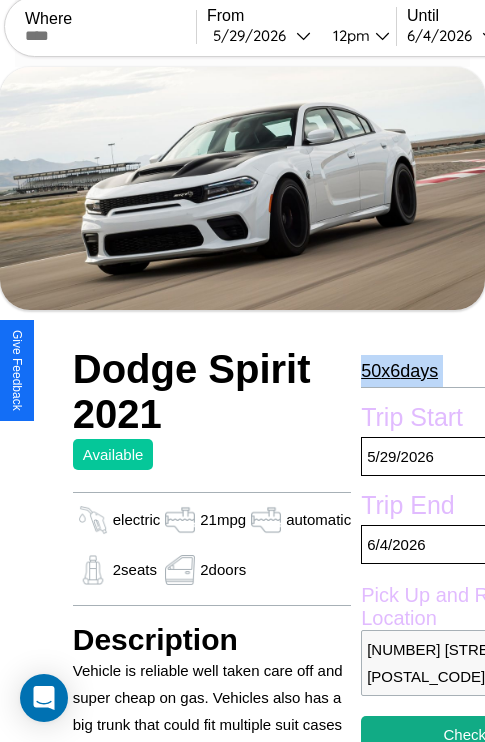 click on "50  x  6  days" at bounding box center (399, 371) 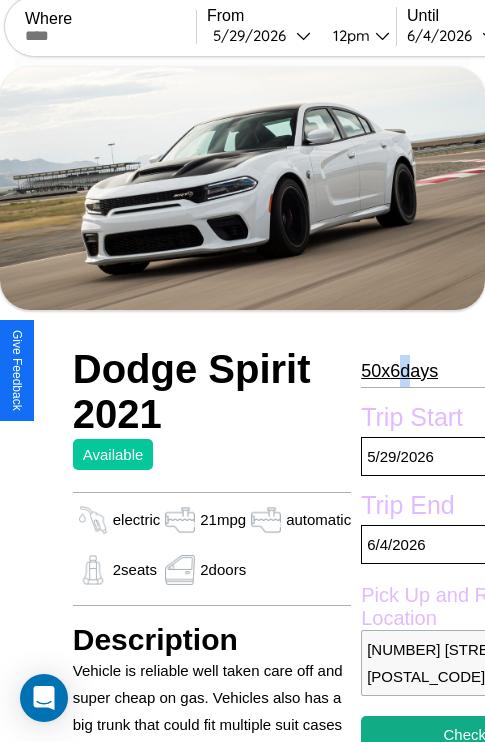 click on "50  x  6  days" at bounding box center [399, 371] 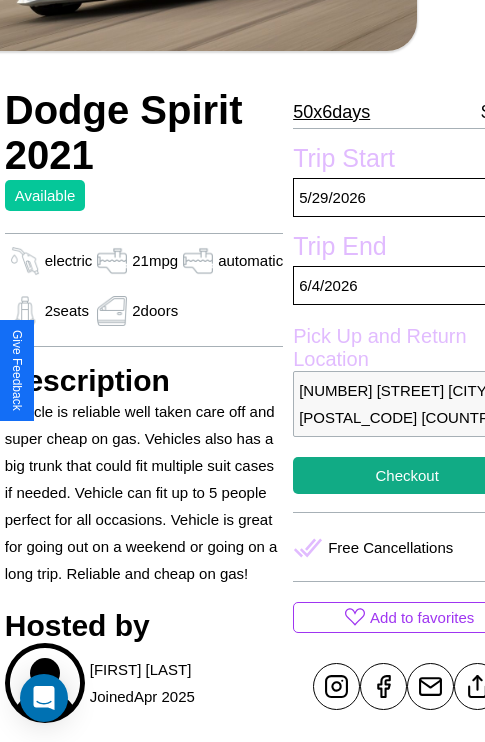 scroll, scrollTop: 377, scrollLeft: 96, axis: both 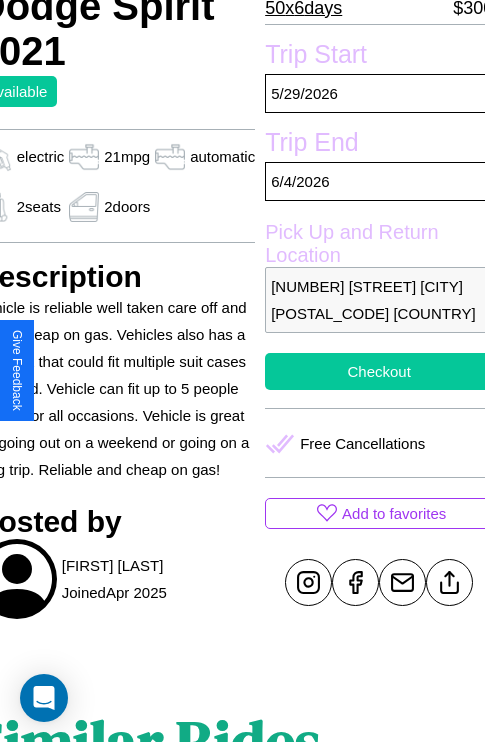 click on "Checkout" at bounding box center (379, 371) 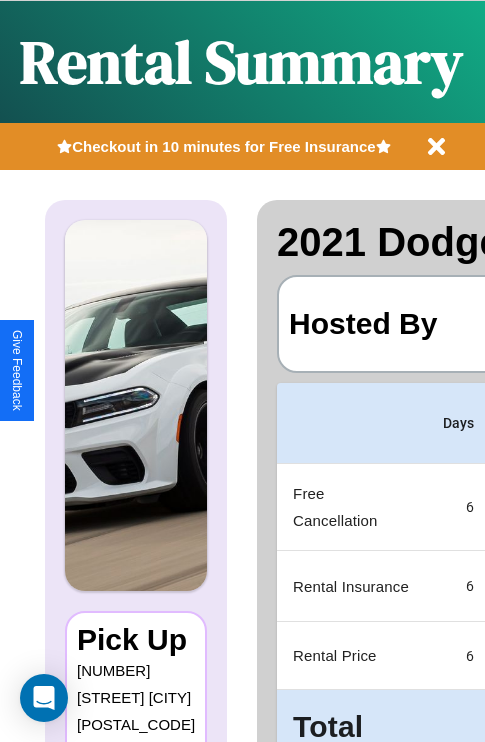 scroll, scrollTop: 0, scrollLeft: 378, axis: horizontal 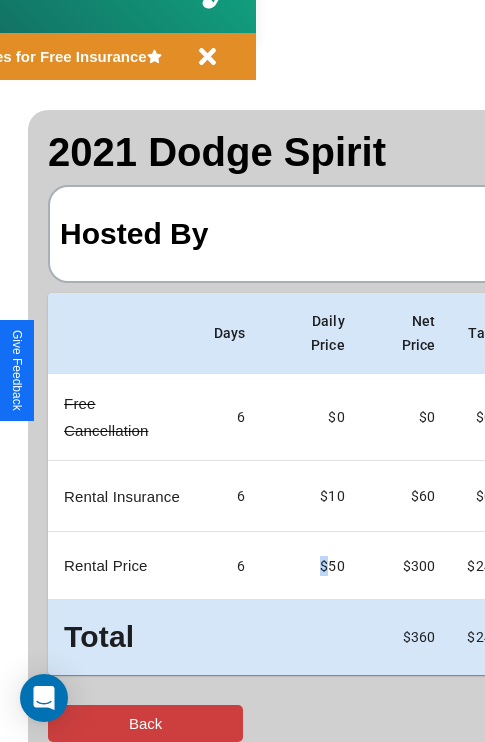 click on "Back" at bounding box center (145, 723) 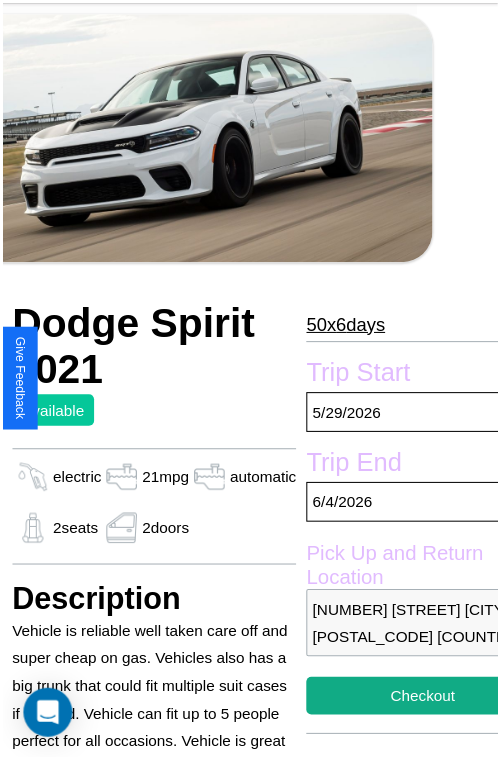 scroll, scrollTop: 99, scrollLeft: 96, axis: both 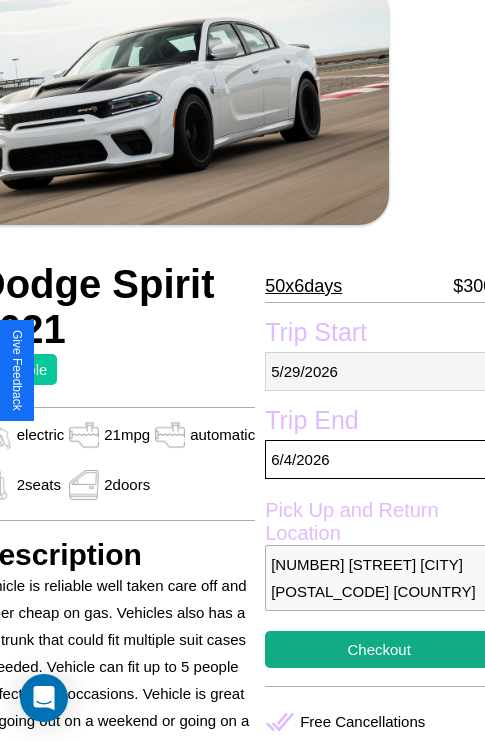 click on "[MONTH] / [DAY] / [YEAR]" at bounding box center (379, 371) 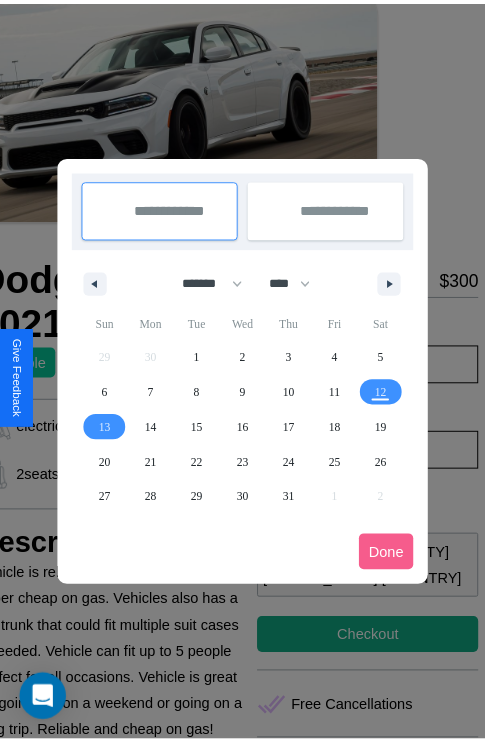 scroll, scrollTop: 0, scrollLeft: 96, axis: horizontal 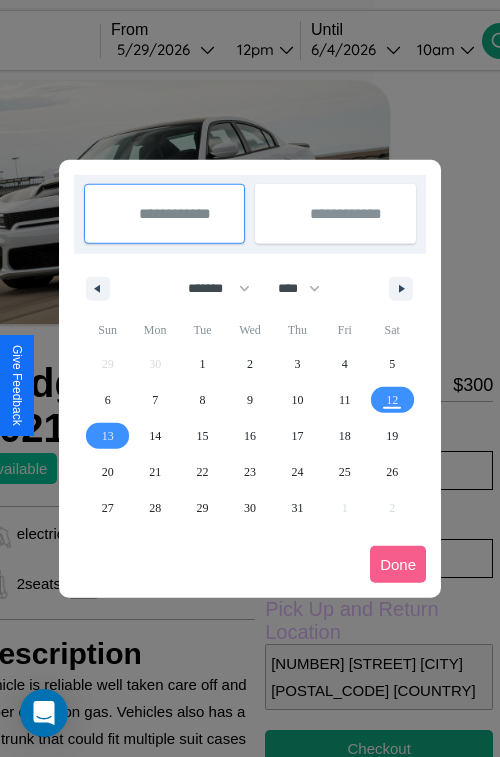 click at bounding box center (250, 378) 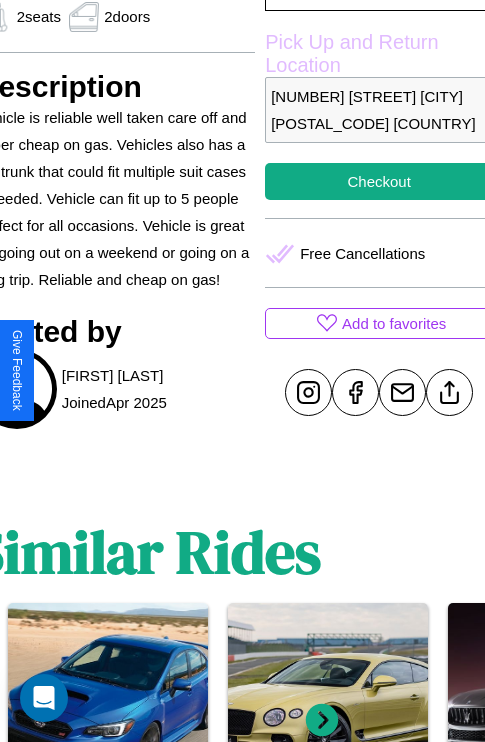 scroll, scrollTop: 588, scrollLeft: 96, axis: both 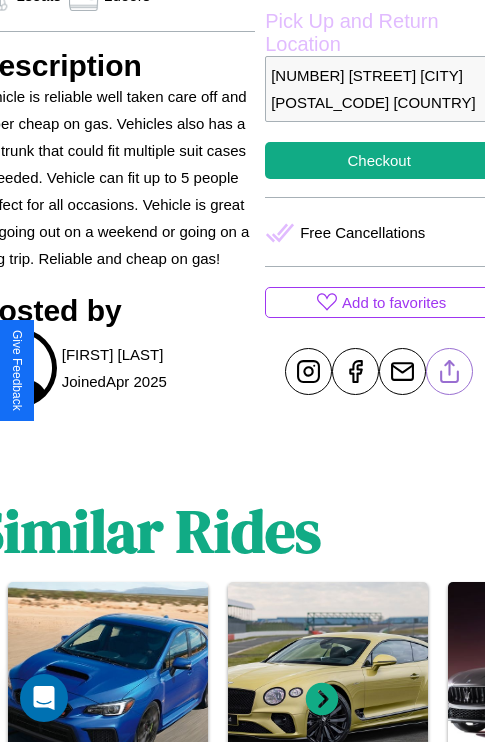 click 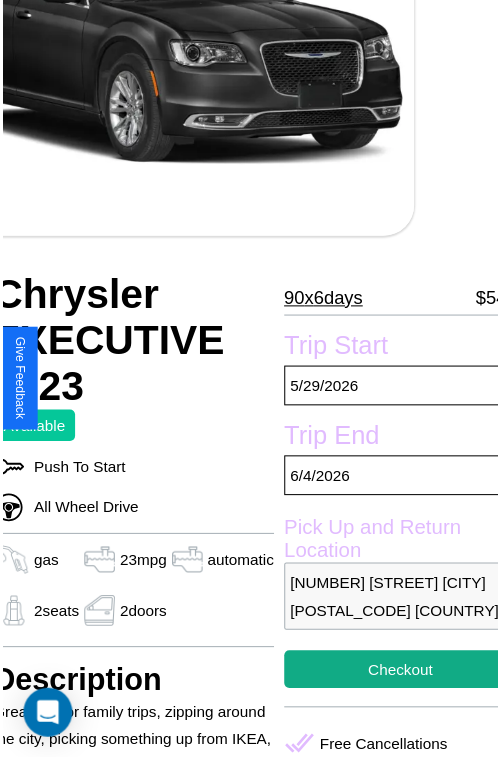scroll, scrollTop: 221, scrollLeft: 84, axis: both 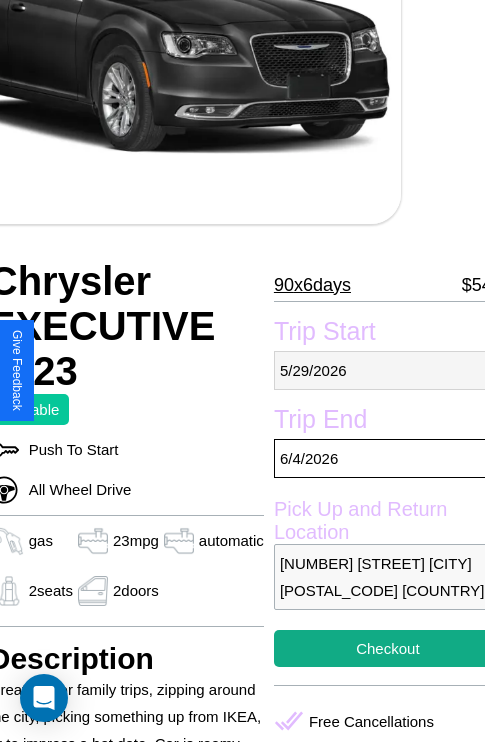 click on "[MONTH] / [DAY] / [YEAR]" at bounding box center (388, 370) 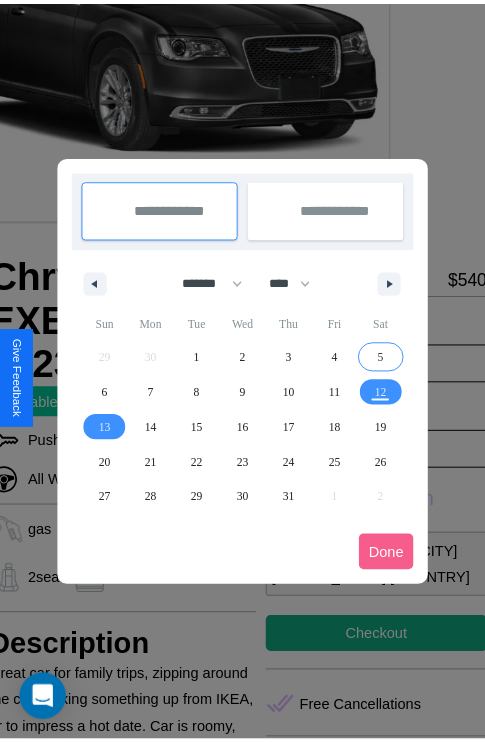 scroll, scrollTop: 0, scrollLeft: 84, axis: horizontal 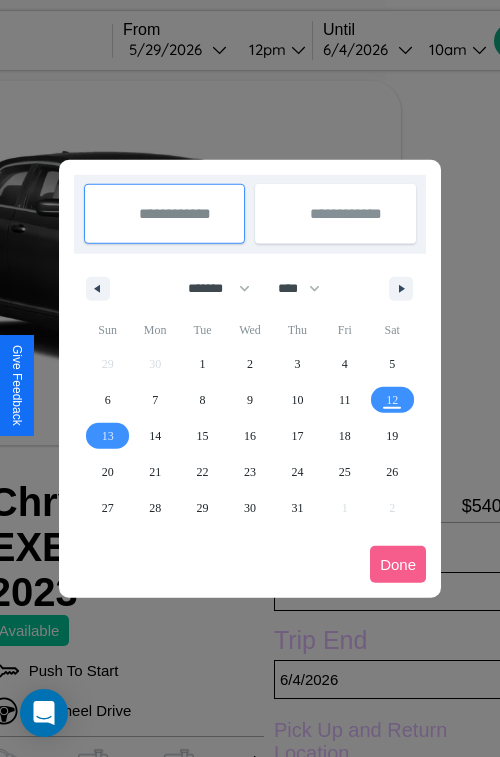 click at bounding box center (250, 378) 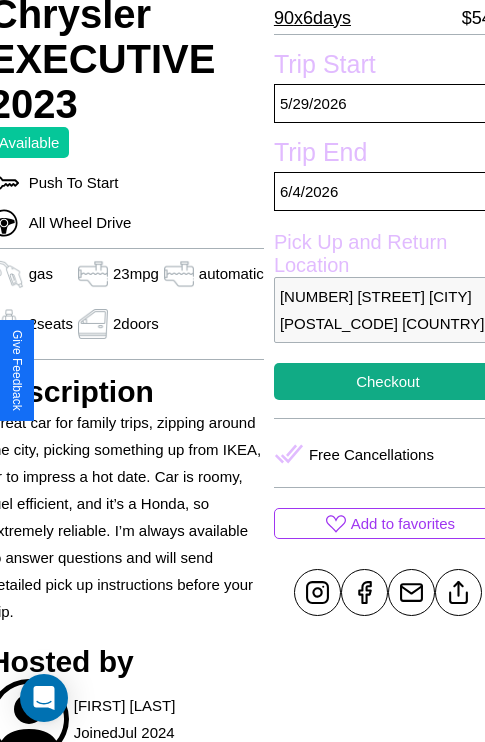 scroll, scrollTop: 499, scrollLeft: 84, axis: both 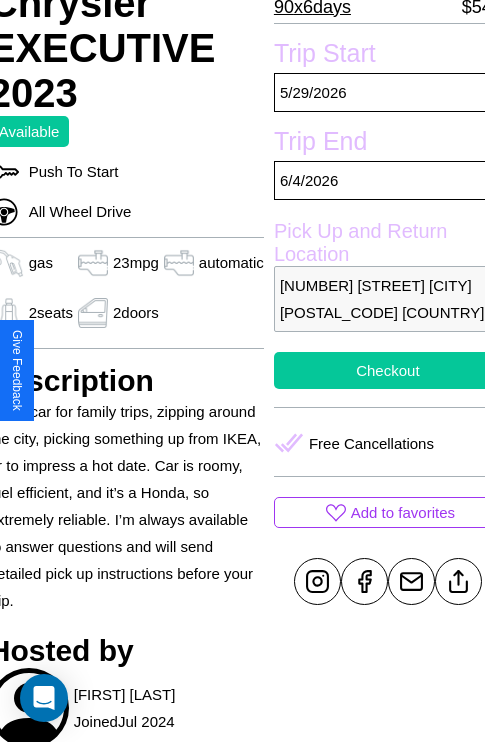 click on "Checkout" at bounding box center [388, 370] 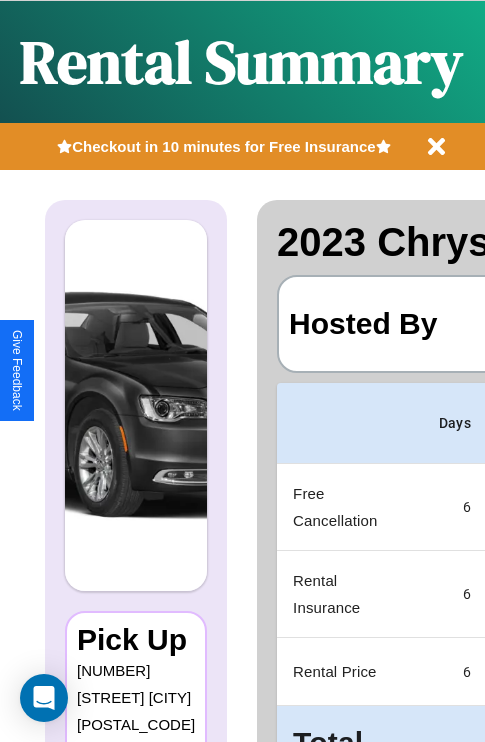 scroll, scrollTop: 0, scrollLeft: 378, axis: horizontal 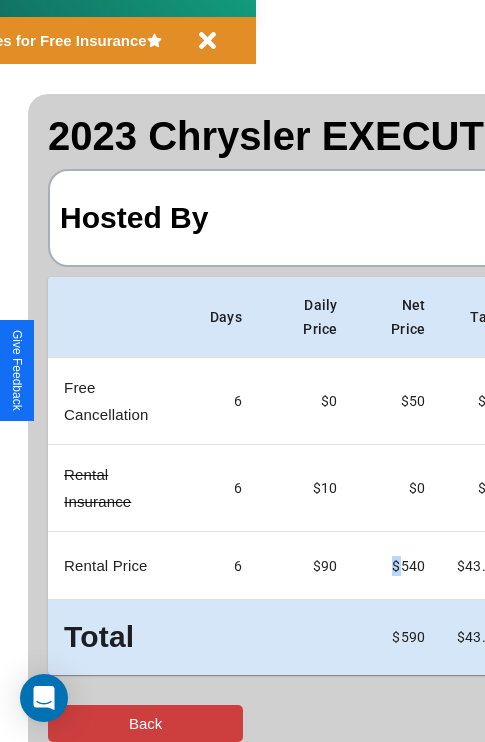 click on "Back" at bounding box center (145, 723) 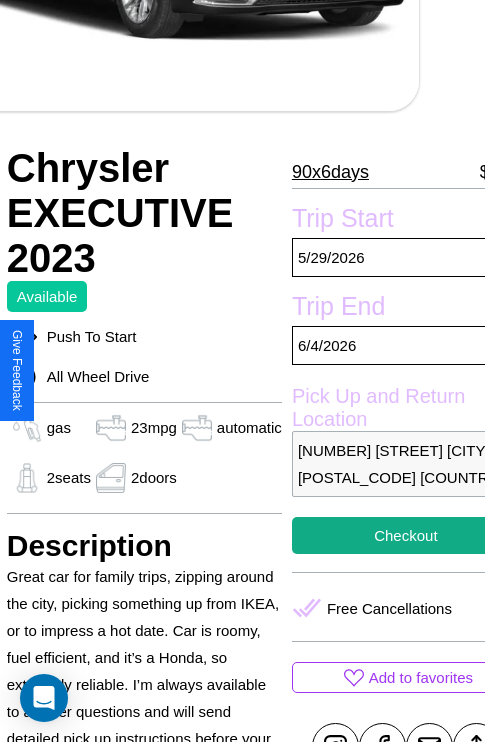 scroll, scrollTop: 427, scrollLeft: 84, axis: both 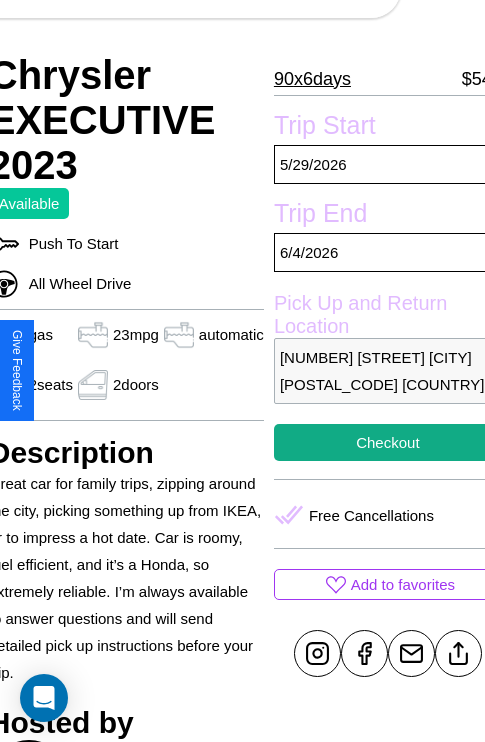 click on "[NUMBER] [STREET]  [CITY]  [POSTAL_CODE] [COUNTRY]" at bounding box center (388, 371) 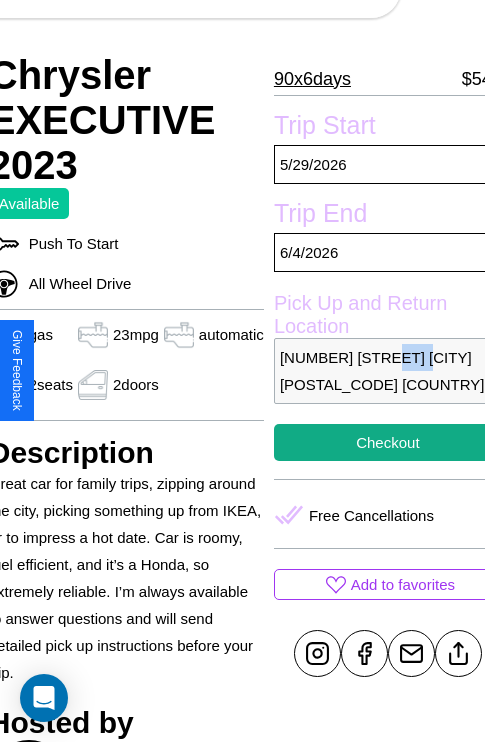 click on "[NUMBER] [STREET]  [CITY]  [POSTAL_CODE] [COUNTRY]" at bounding box center [388, 371] 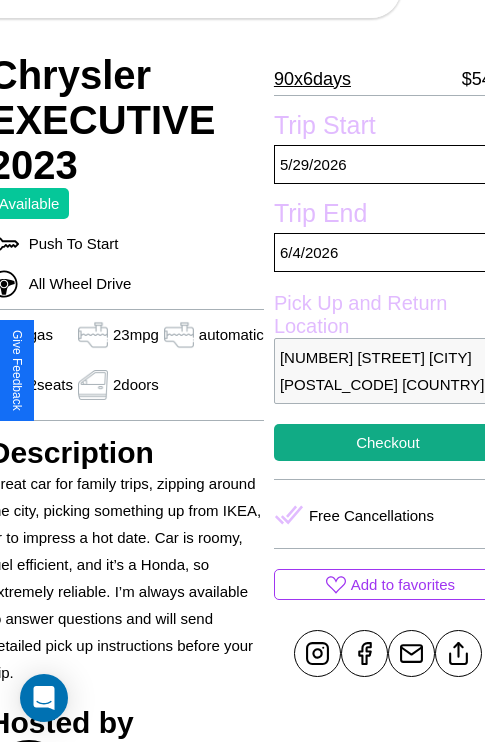 click on "[NUMBER] [STREET]  [CITY]  [POSTAL_CODE] [COUNTRY]" at bounding box center [388, 371] 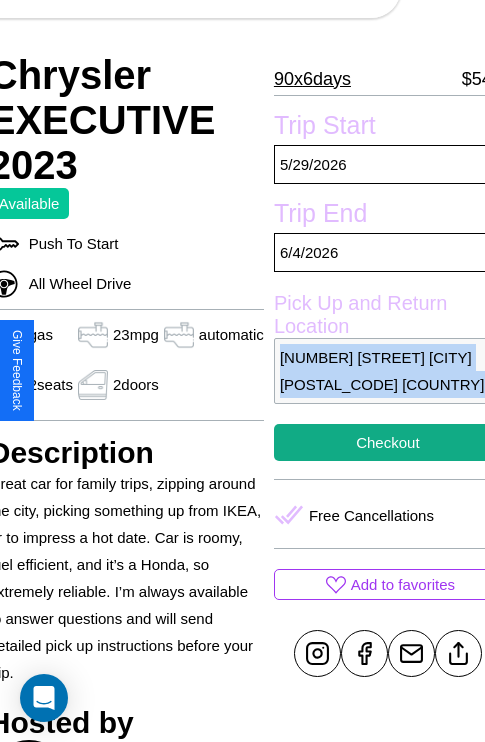 click on "[NUMBER] [STREET]  [CITY]  [POSTAL_CODE] [COUNTRY]" at bounding box center (388, 371) 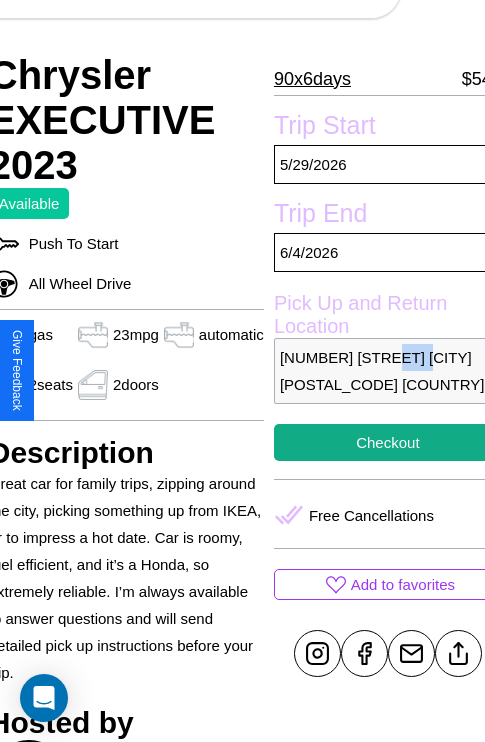 click on "[NUMBER] [STREET]  [CITY]  [POSTAL_CODE] [COUNTRY]" at bounding box center [388, 371] 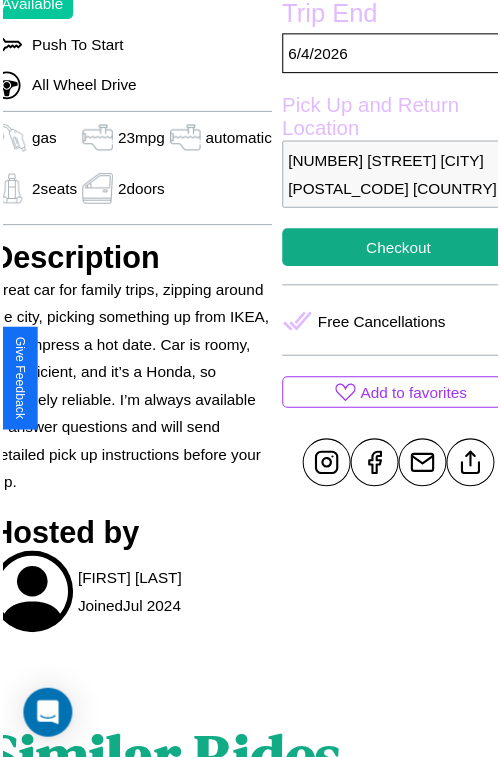 scroll, scrollTop: 641, scrollLeft: 84, axis: both 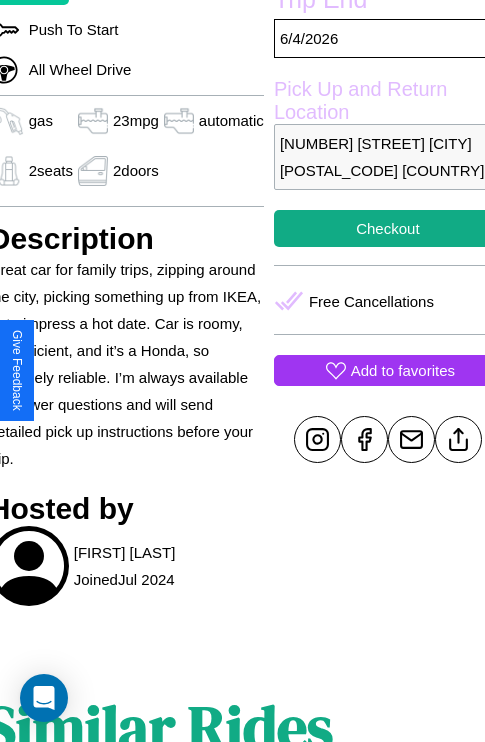 click on "Add to favorites" at bounding box center (403, 370) 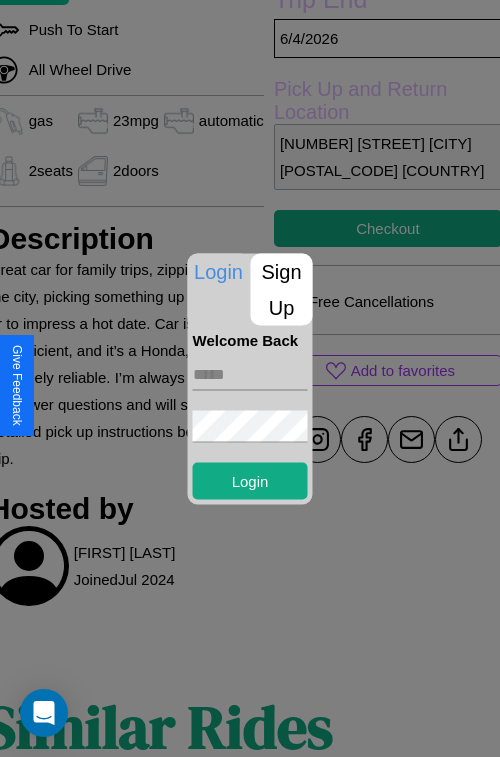 click at bounding box center (250, 374) 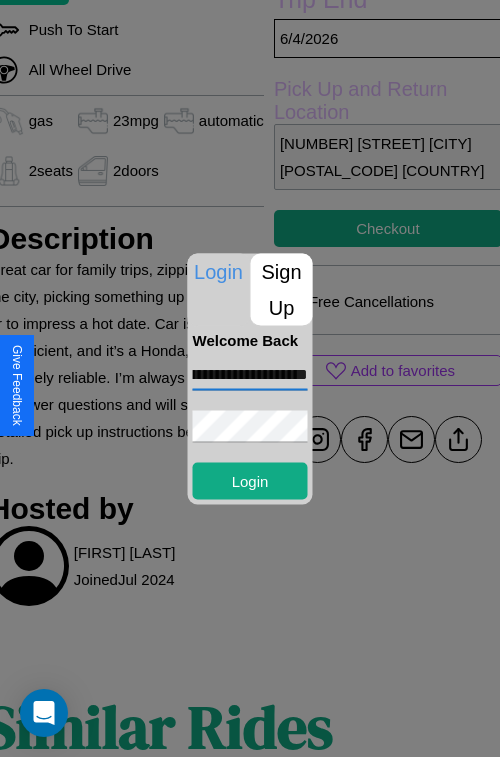 scroll, scrollTop: 0, scrollLeft: 90, axis: horizontal 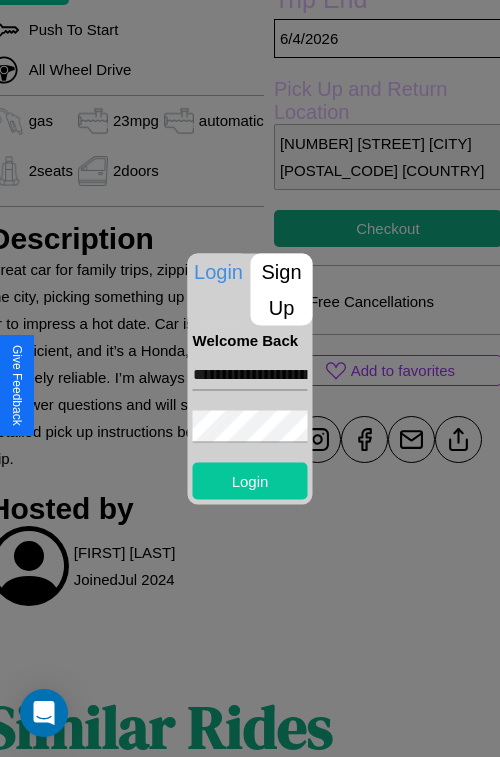 click on "Login" at bounding box center (250, 480) 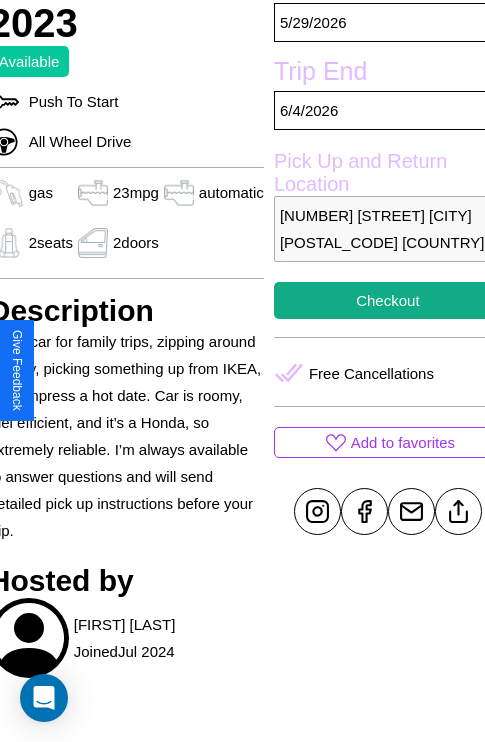 scroll, scrollTop: 499, scrollLeft: 84, axis: both 